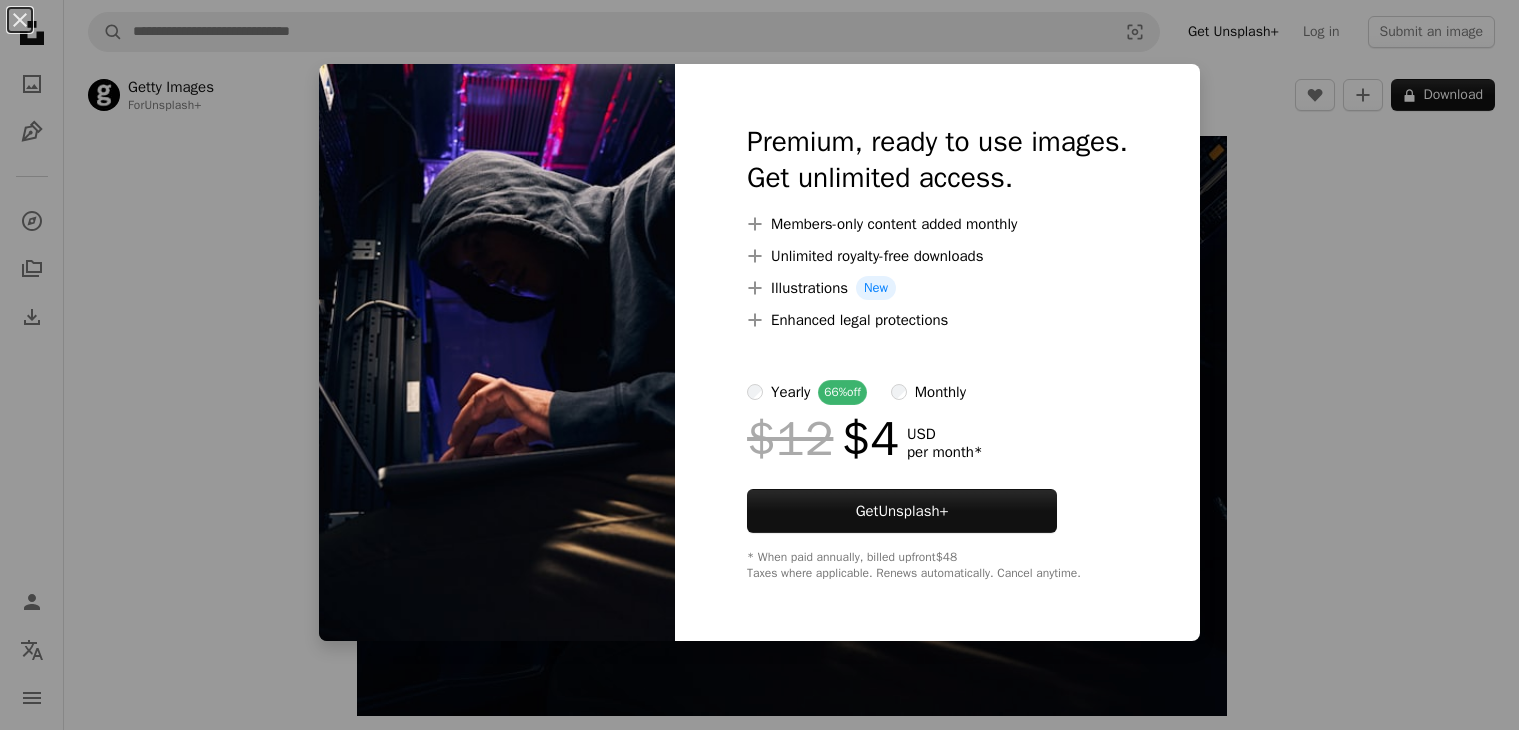 scroll, scrollTop: 0, scrollLeft: 0, axis: both 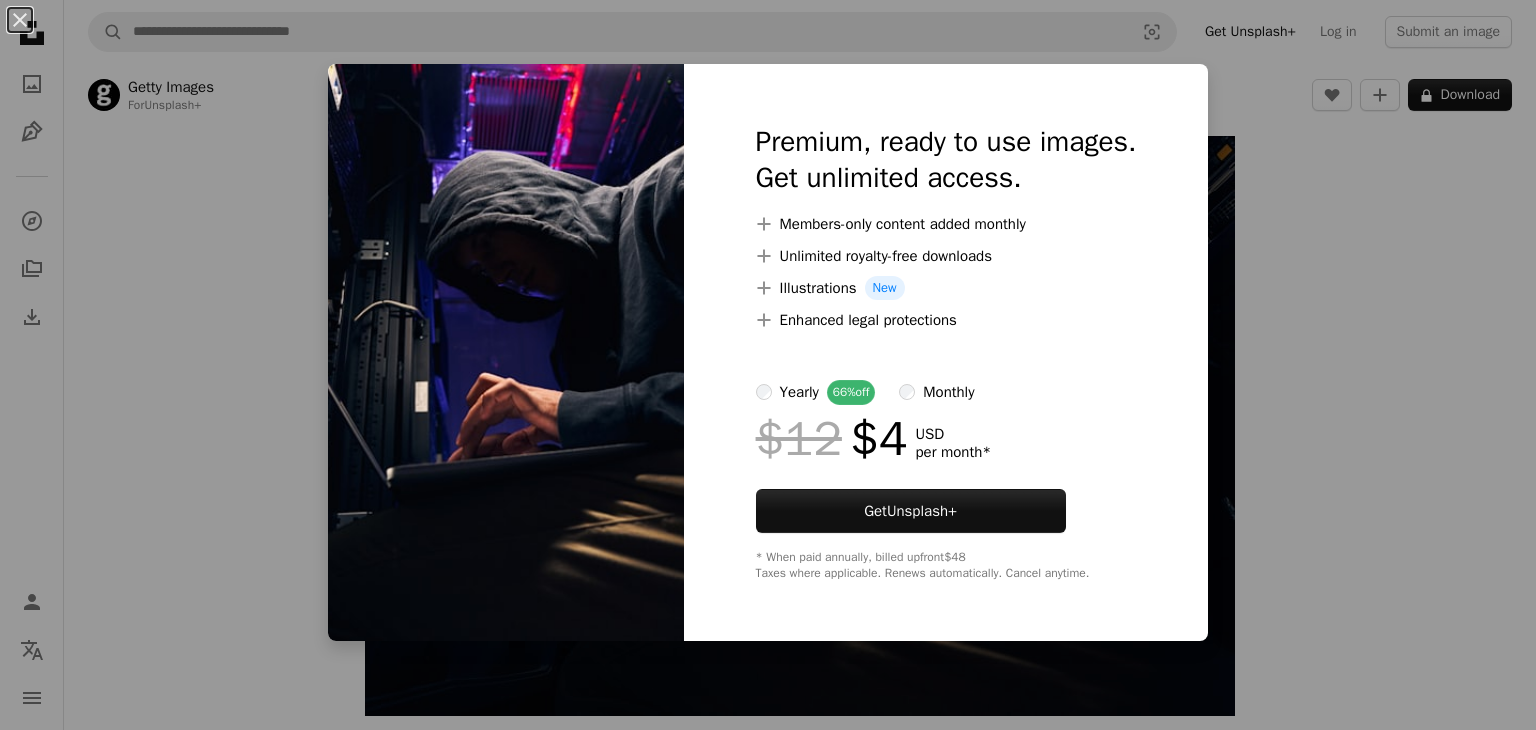 click on "An X shape Premium, ready to use images. Get unlimited access. A plus sign Members-only content added monthly A plus sign Unlimited royalty-free downloads A plus sign Illustrations  New A plus sign Enhanced legal protections yearly 66%  off monthly $12   $4 USD per month * Get  Unsplash+ * When paid annually, billed upfront  $48 Taxes where applicable. Renews automatically. Cancel anytime." at bounding box center [768, 365] 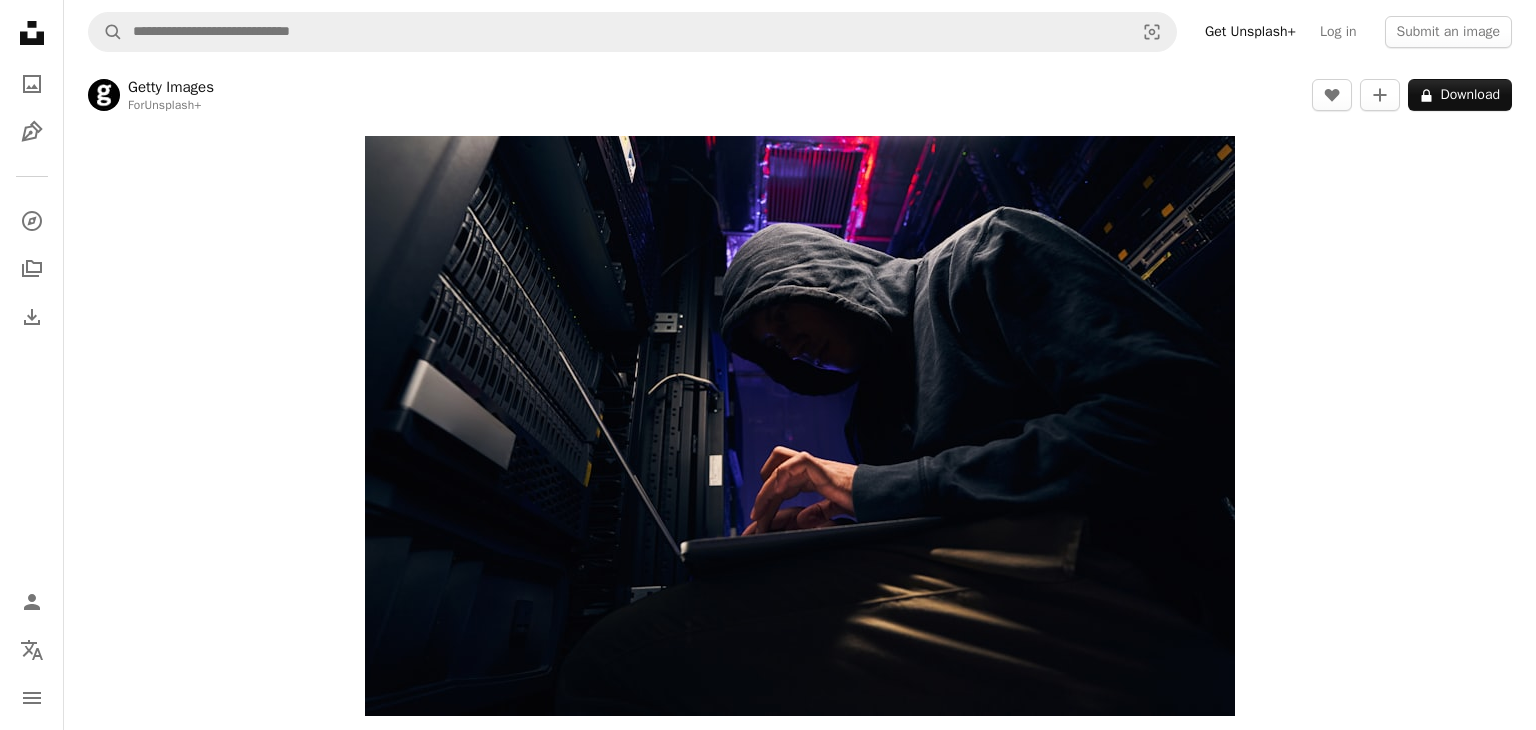 click on "An X shape" at bounding box center [20, 20] 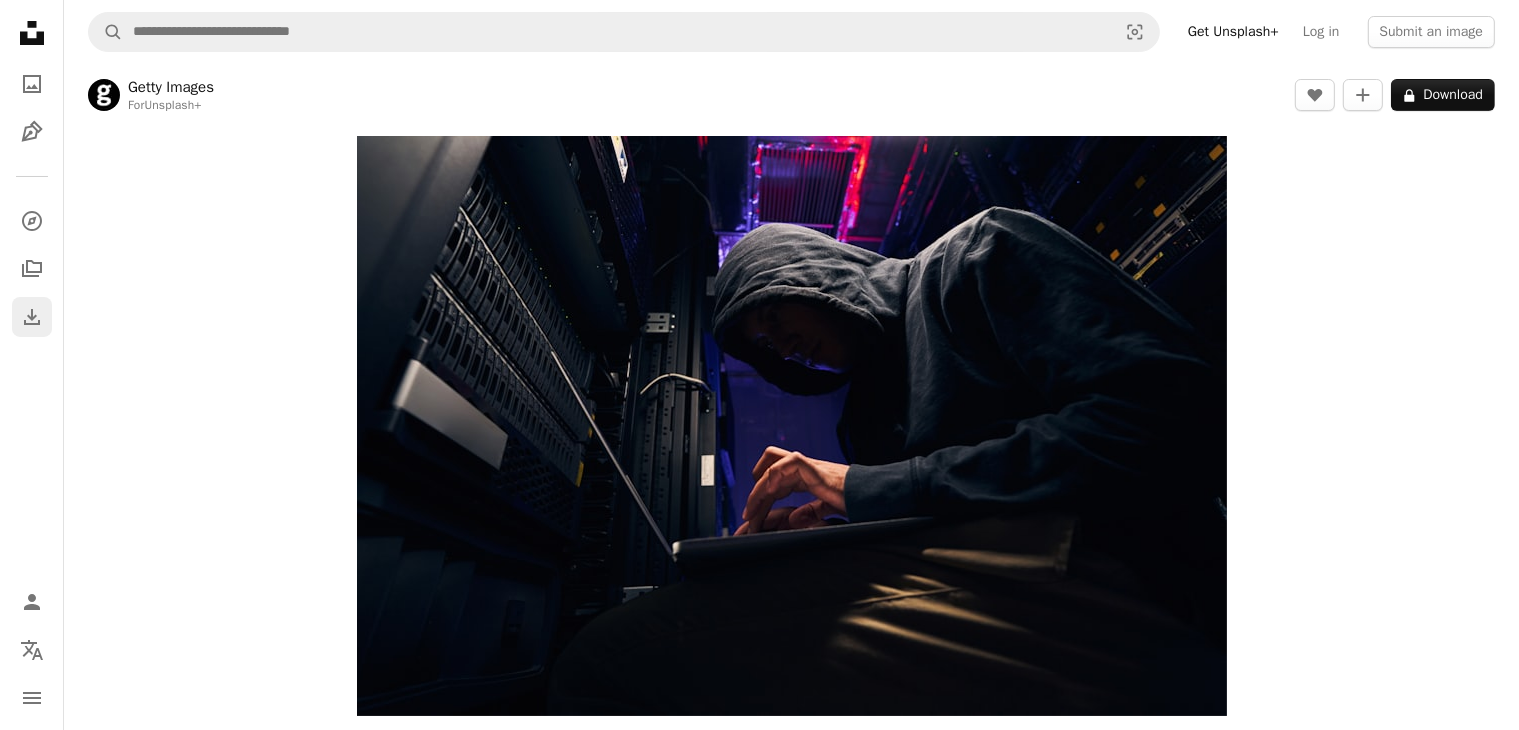 click 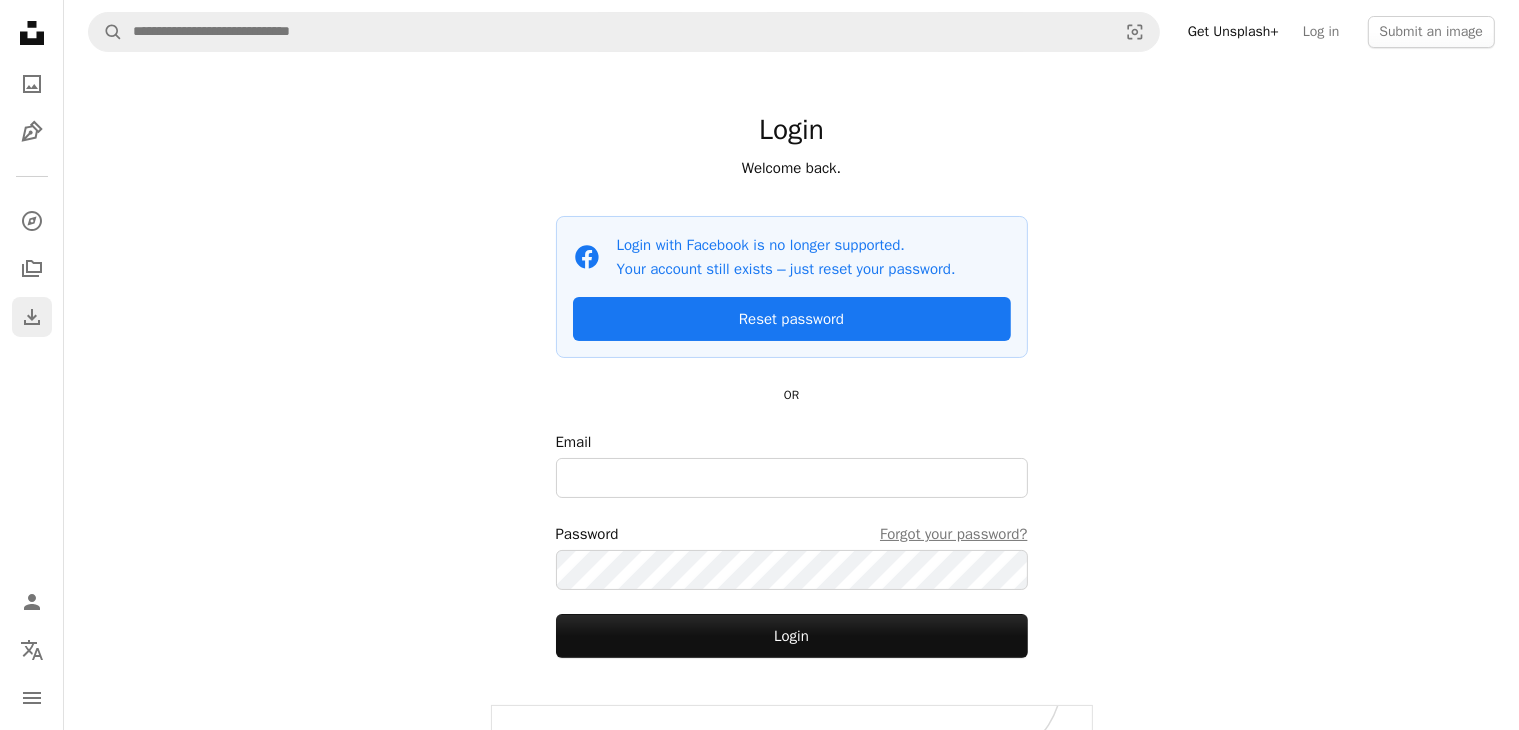 click 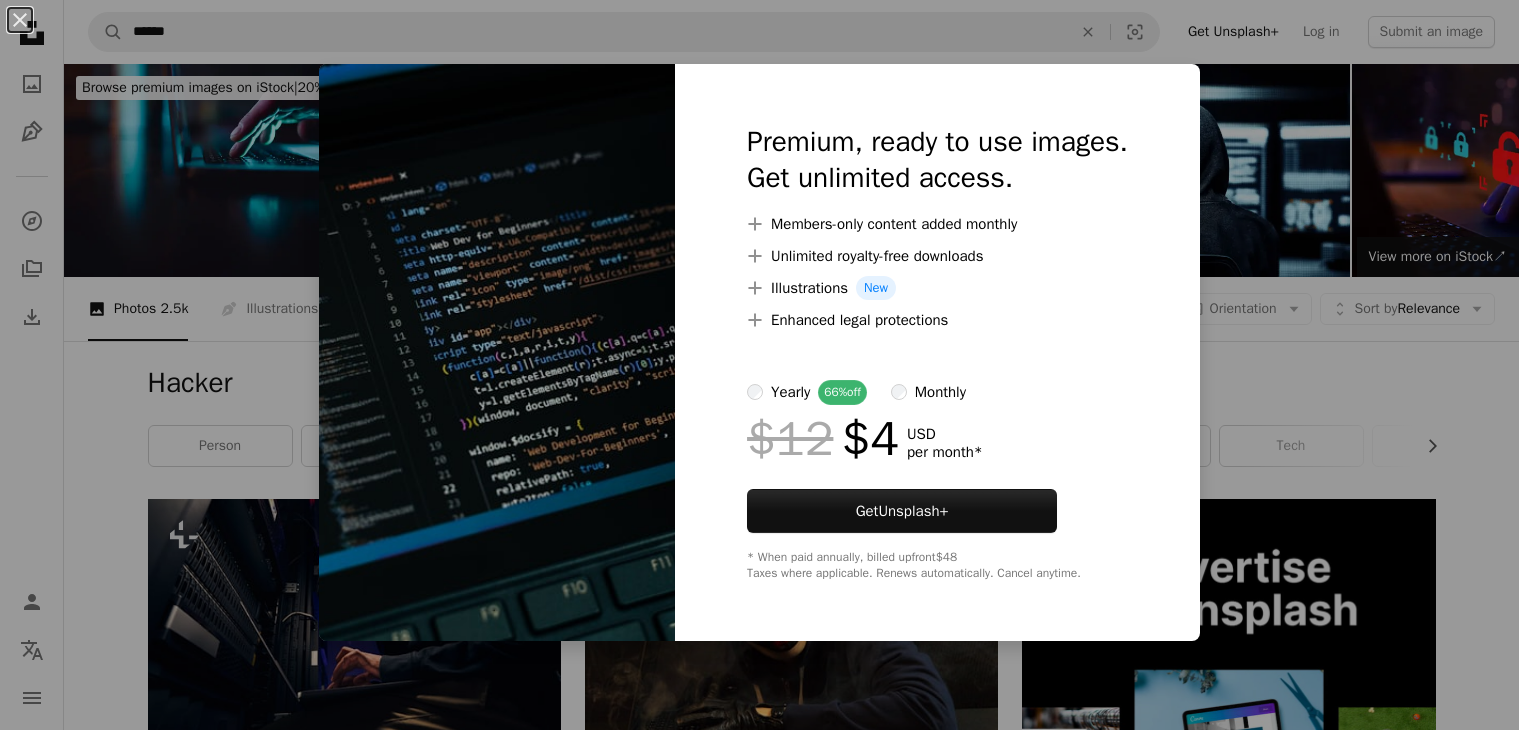 scroll, scrollTop: 1882, scrollLeft: 0, axis: vertical 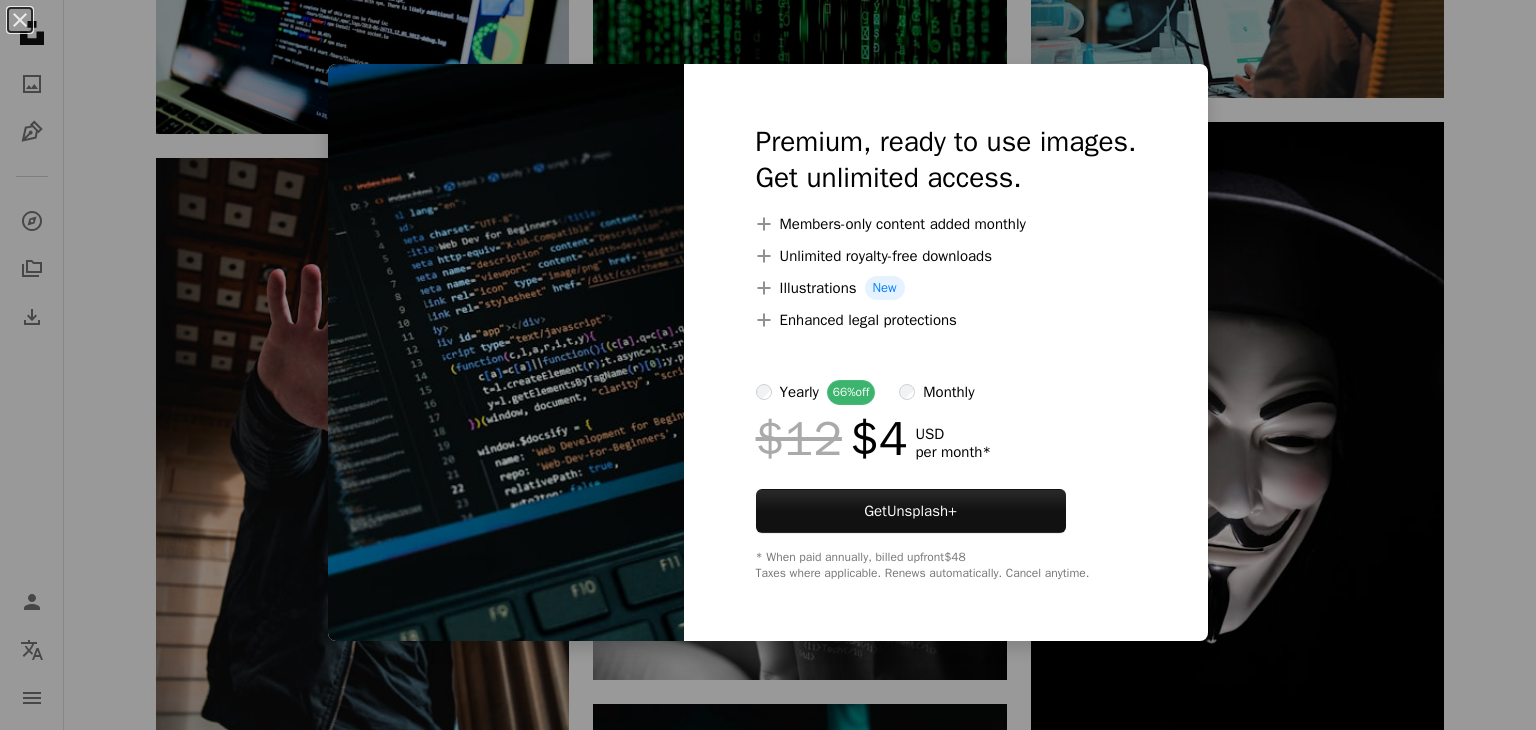 click on "An X shape Premium, ready to use images. Get unlimited access. A plus sign Members-only content added monthly A plus sign Unlimited royalty-free downloads A plus sign Illustrations  New A plus sign Enhanced legal protections yearly 66%  off monthly $12   $4 USD per month * Get  Unsplash+ * When paid annually, billed upfront  $48 Taxes where applicable. Renews automatically. Cancel anytime." at bounding box center (768, 365) 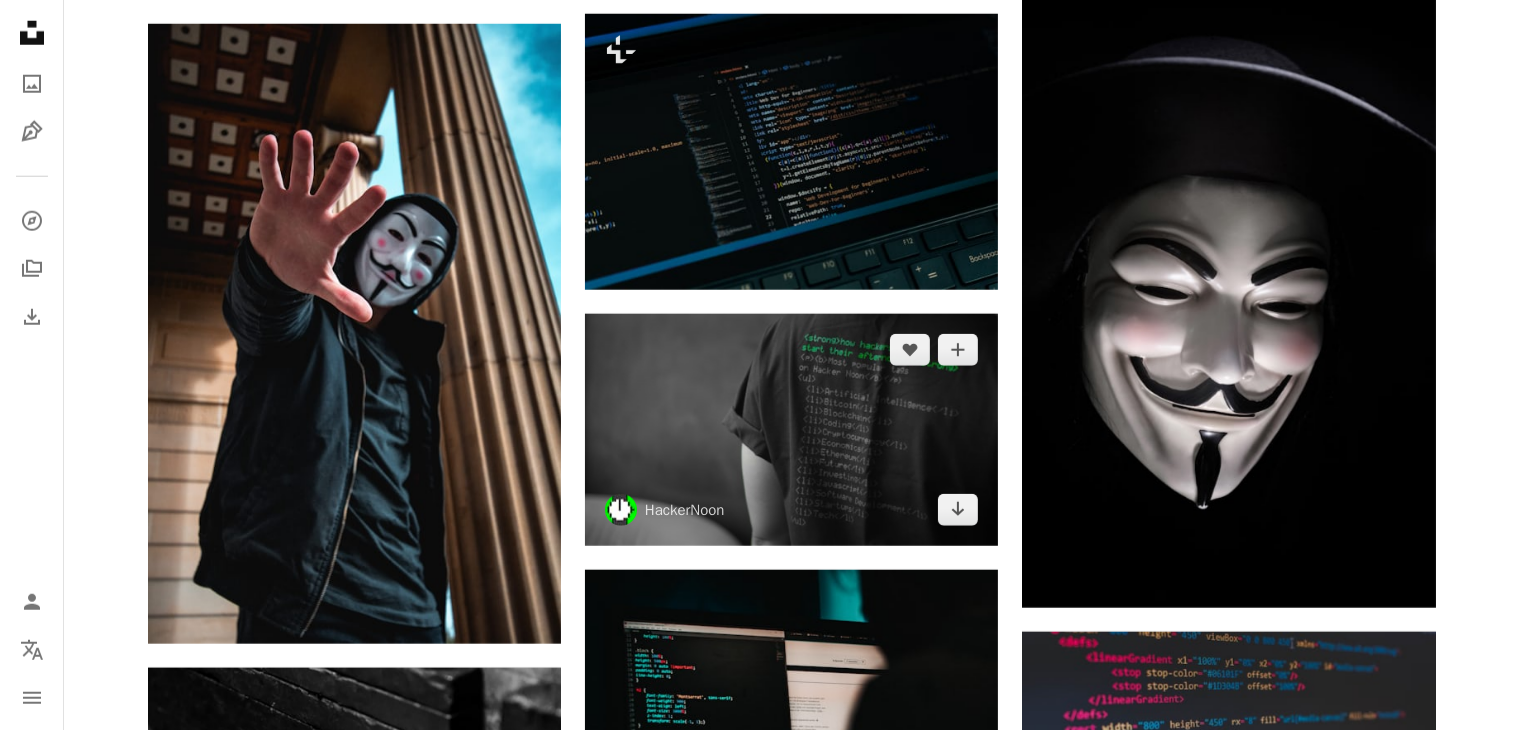 scroll, scrollTop: 2018, scrollLeft: 0, axis: vertical 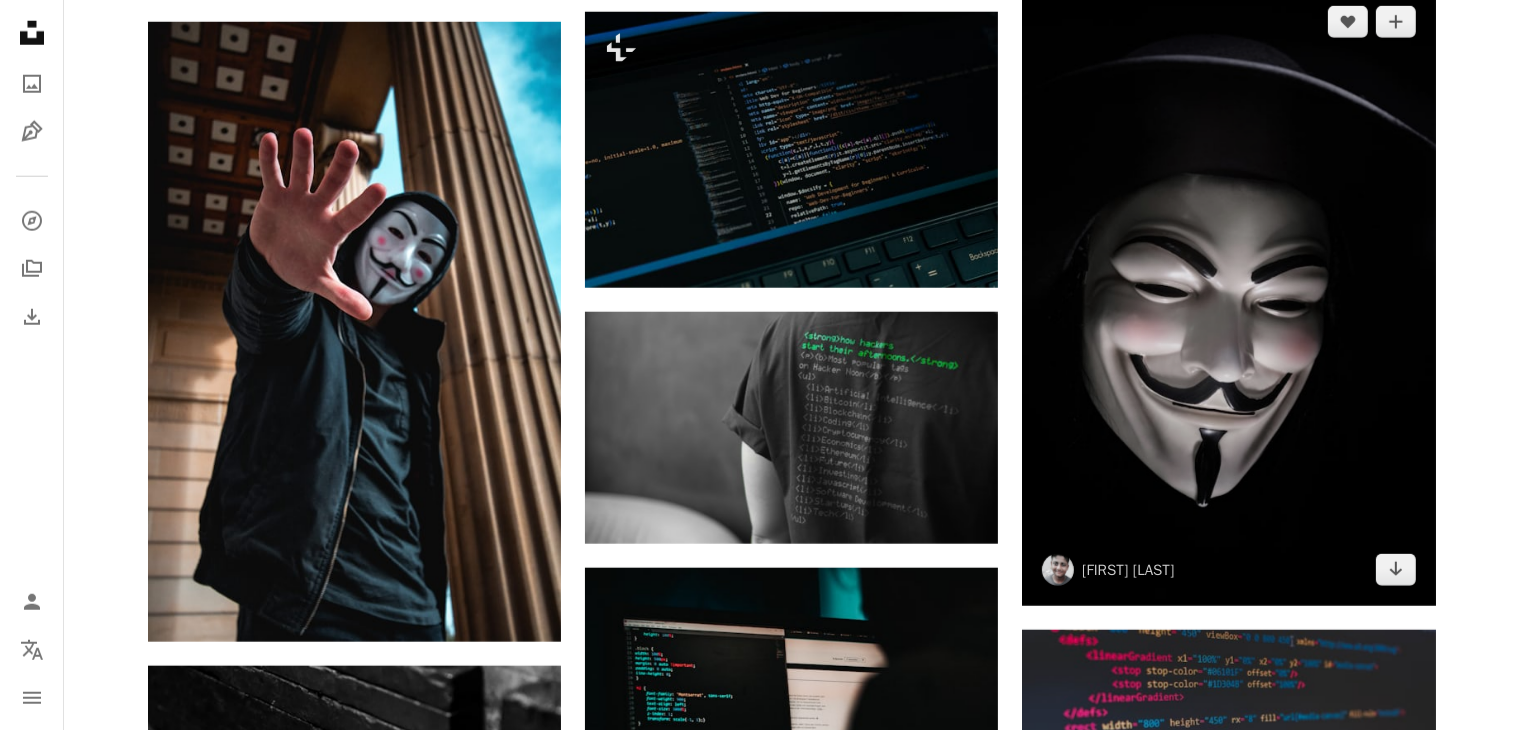 click at bounding box center (1228, 296) 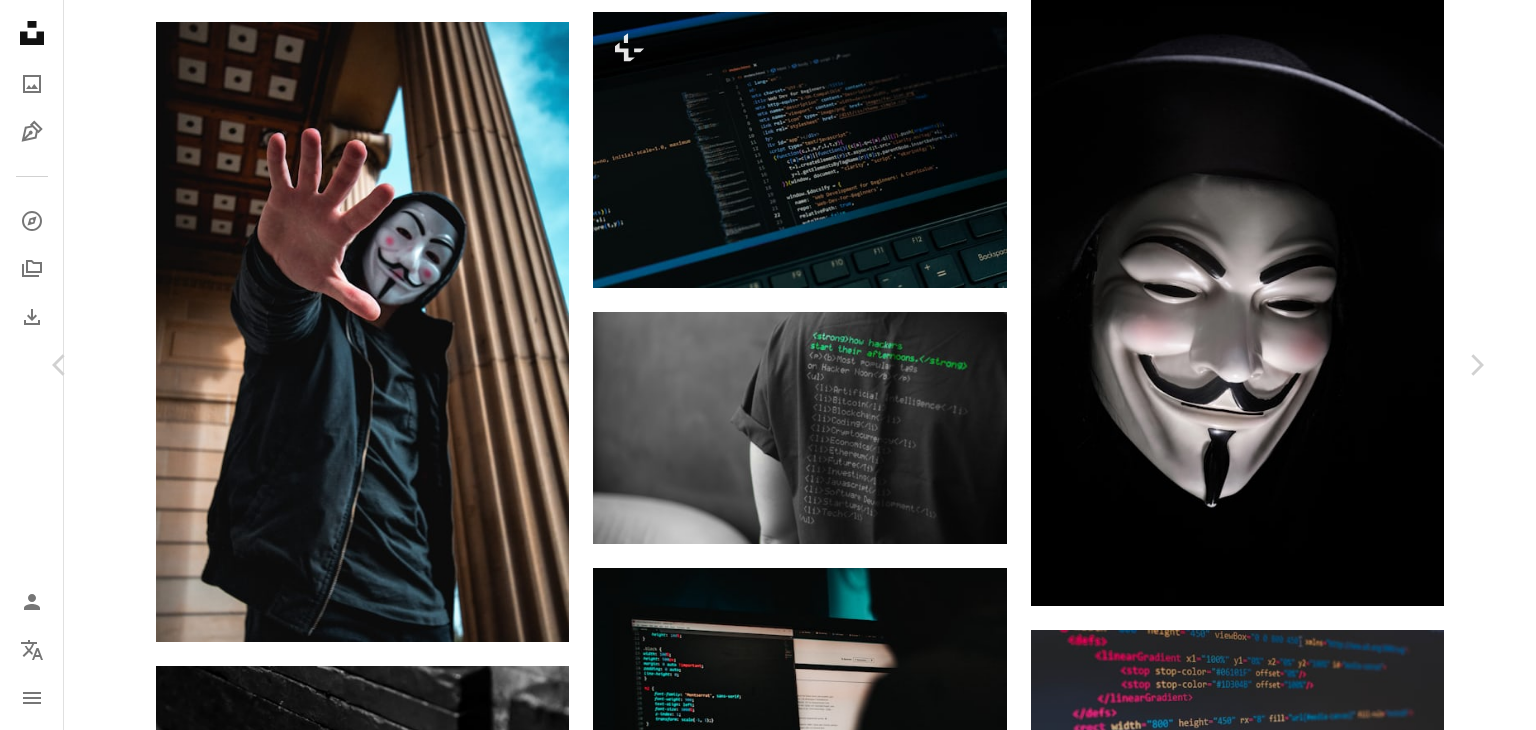 click on "An X shape" at bounding box center (20, 20) 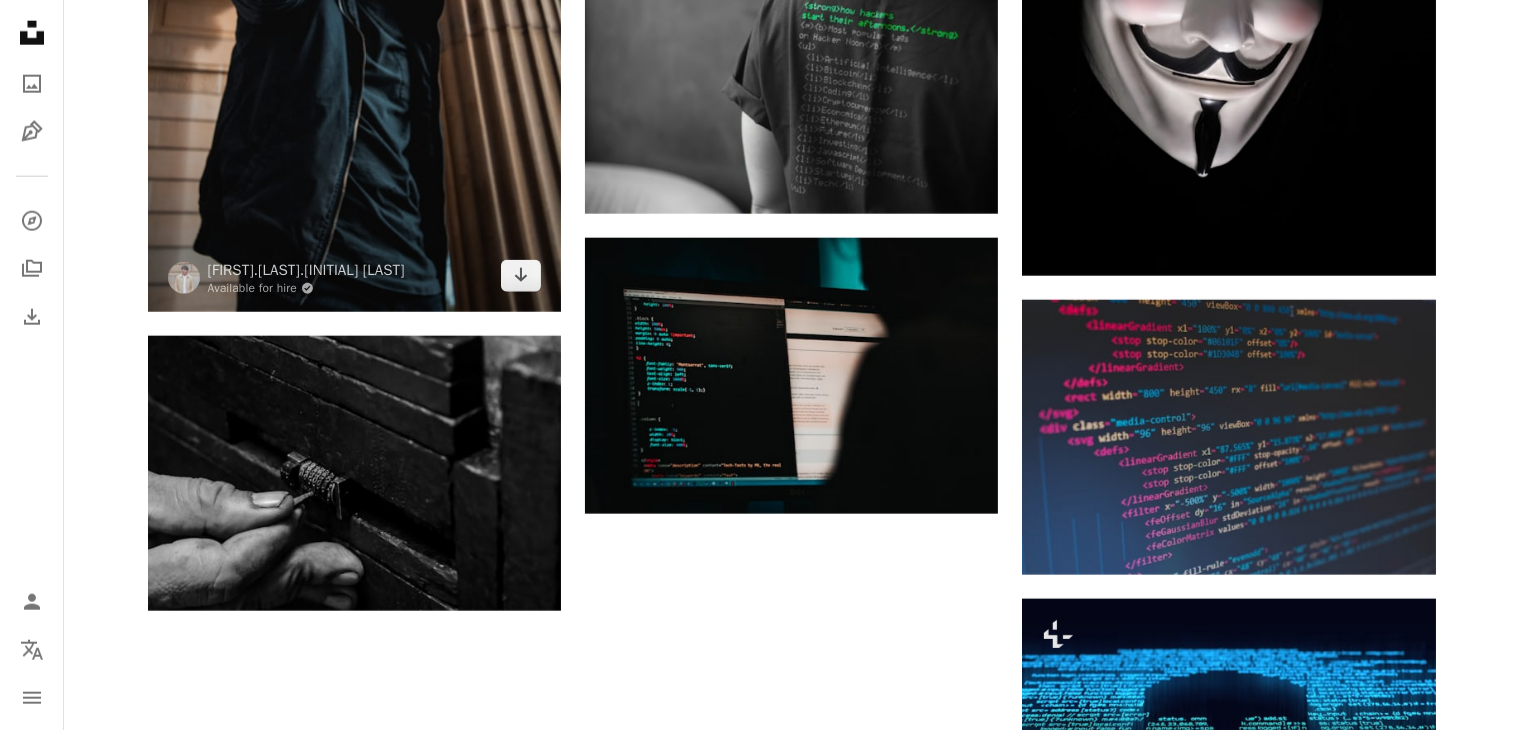 scroll, scrollTop: 2379, scrollLeft: 0, axis: vertical 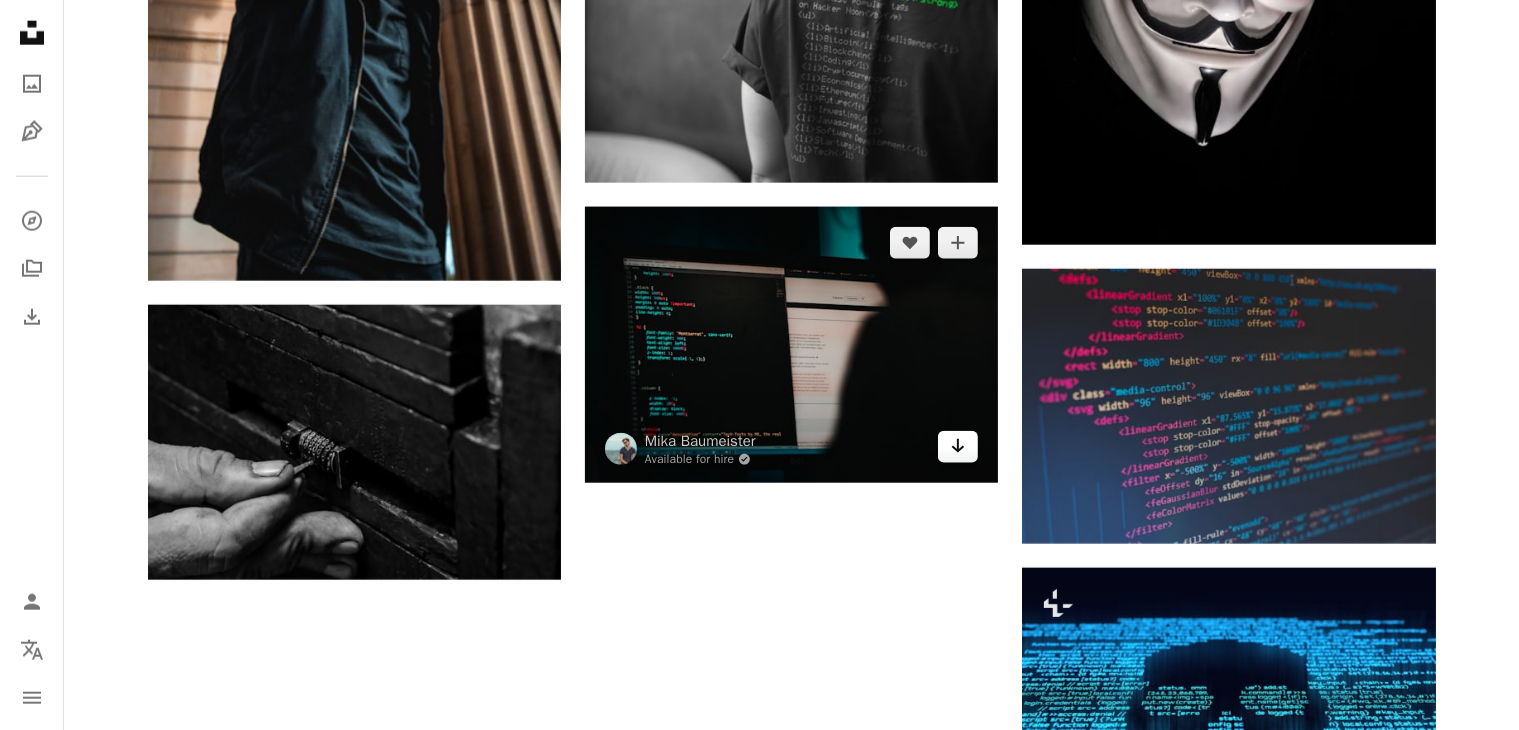 click 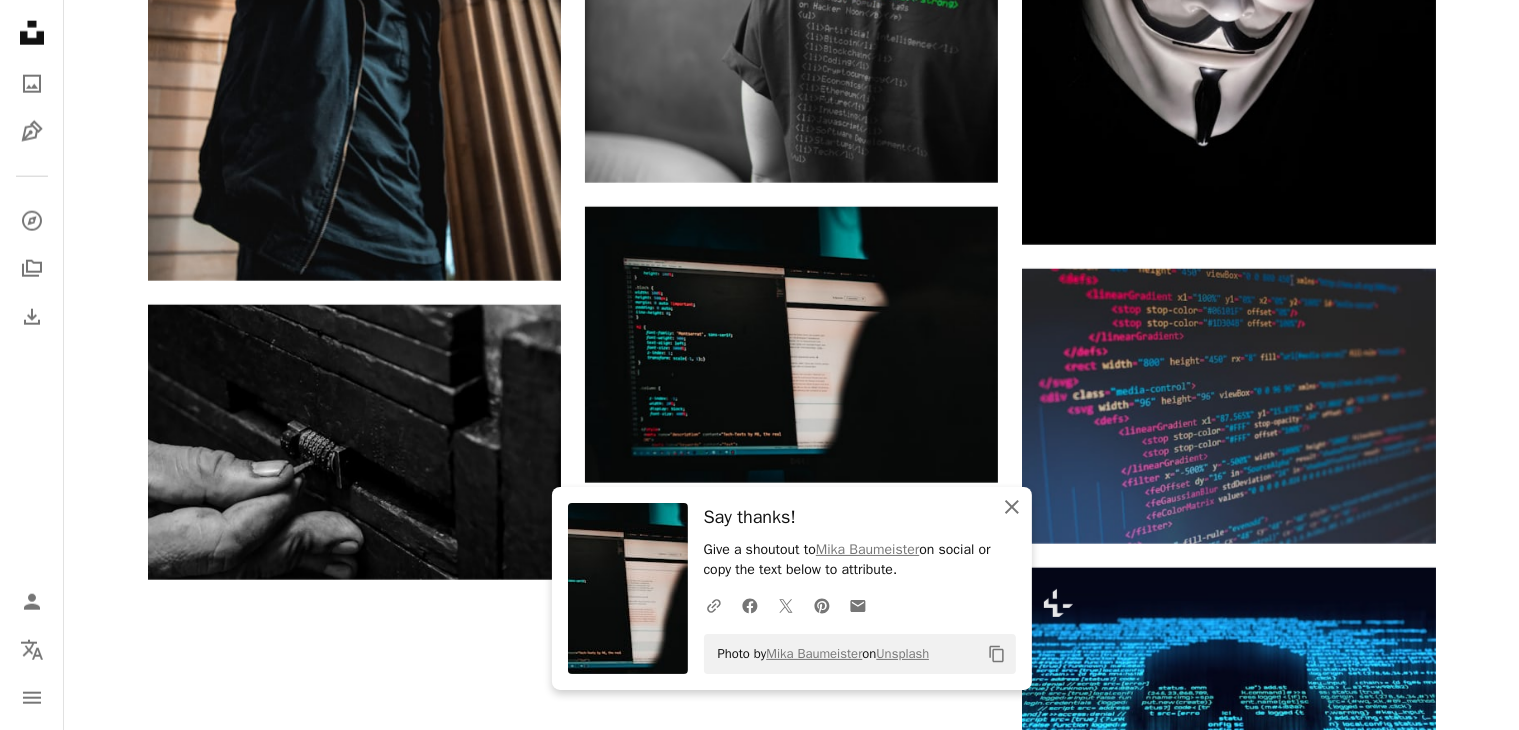 click 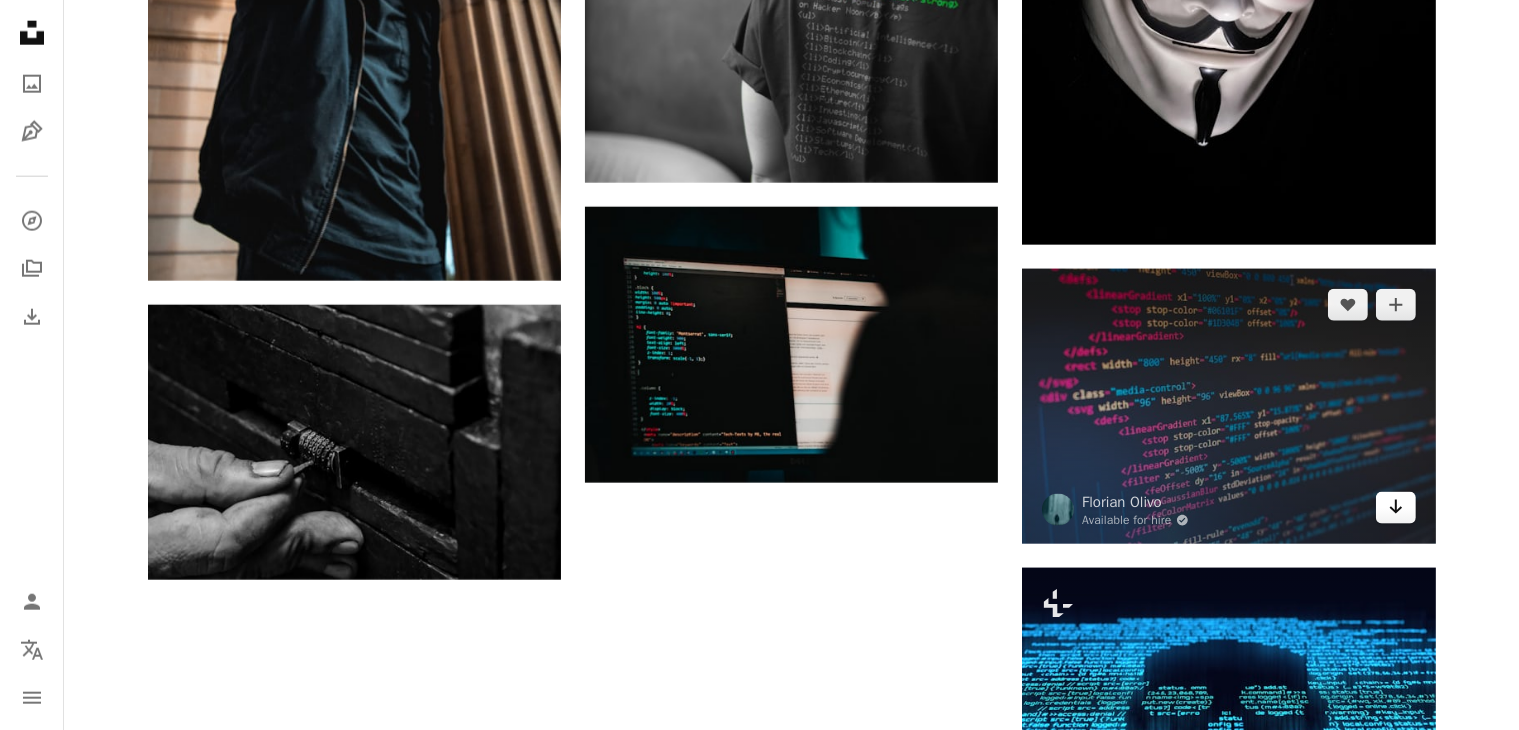 click on "Arrow pointing down" 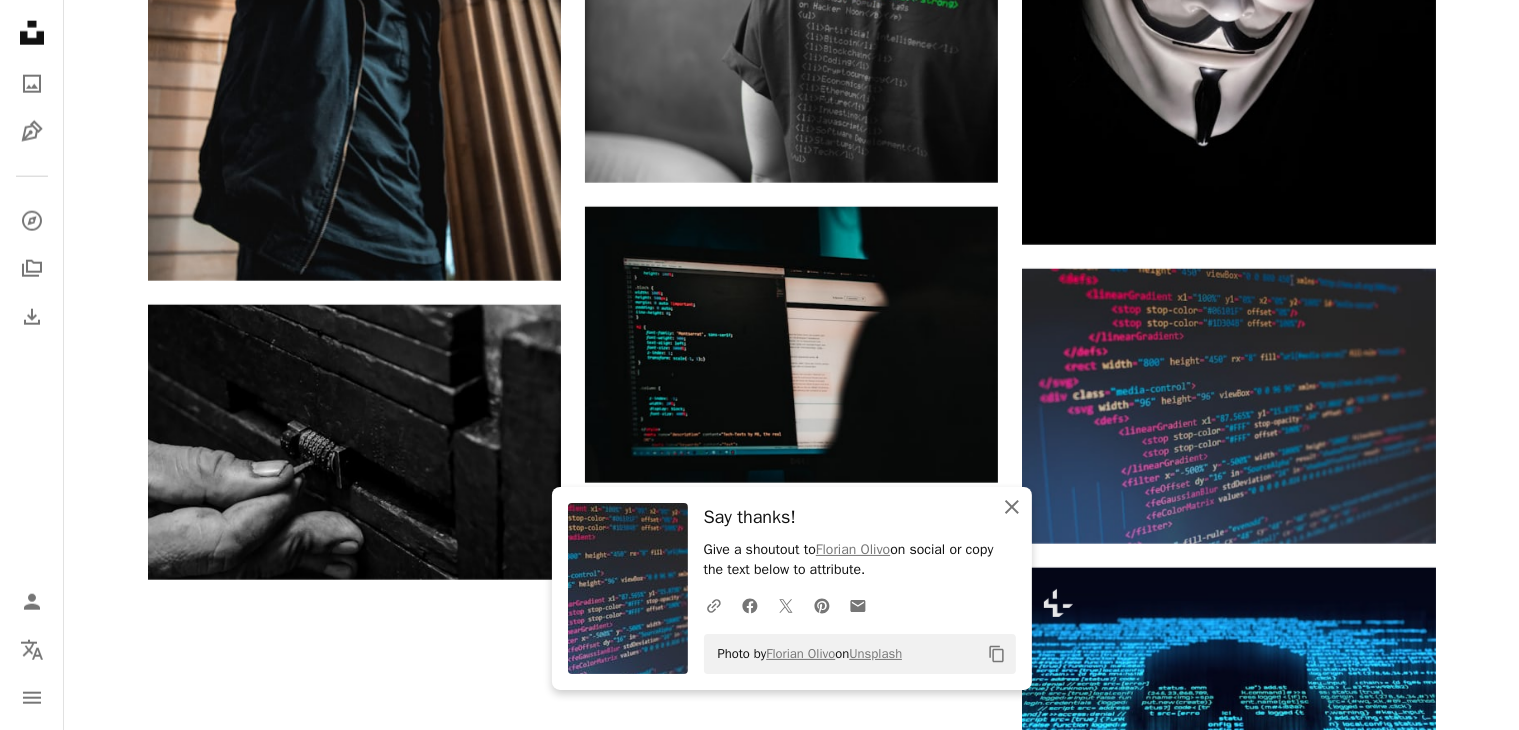 click on "An X shape" 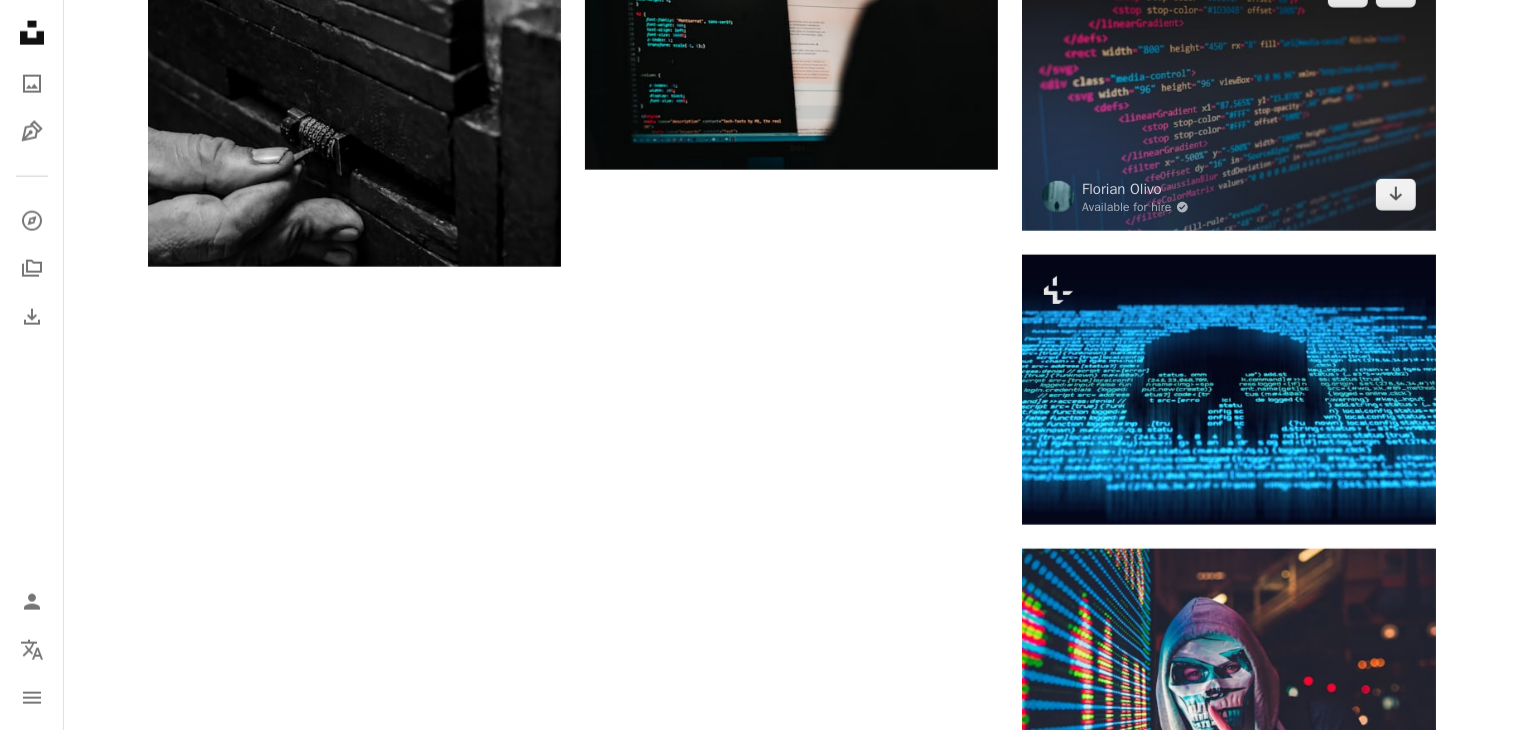 scroll, scrollTop: 2696, scrollLeft: 0, axis: vertical 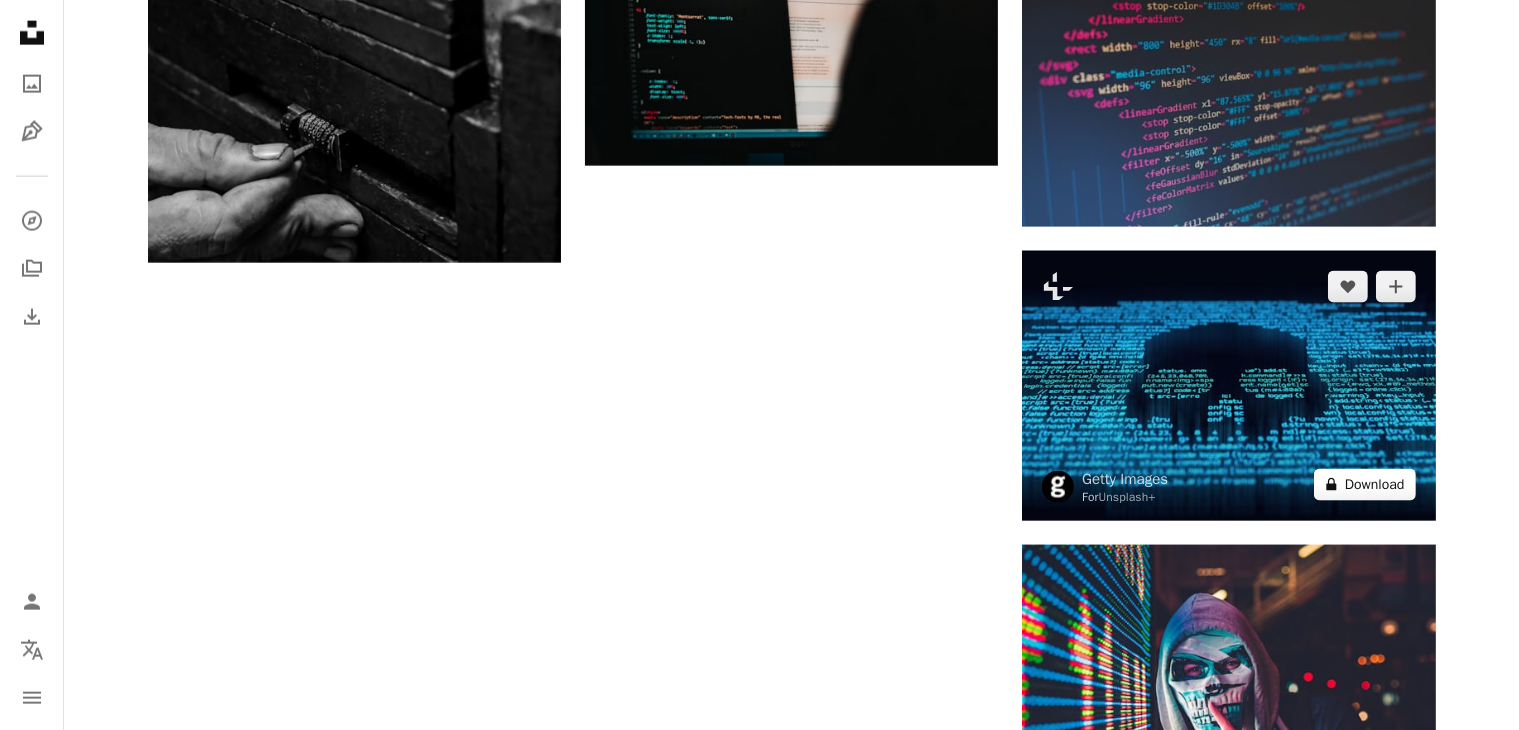 click on "A lock Download" at bounding box center [1365, 485] 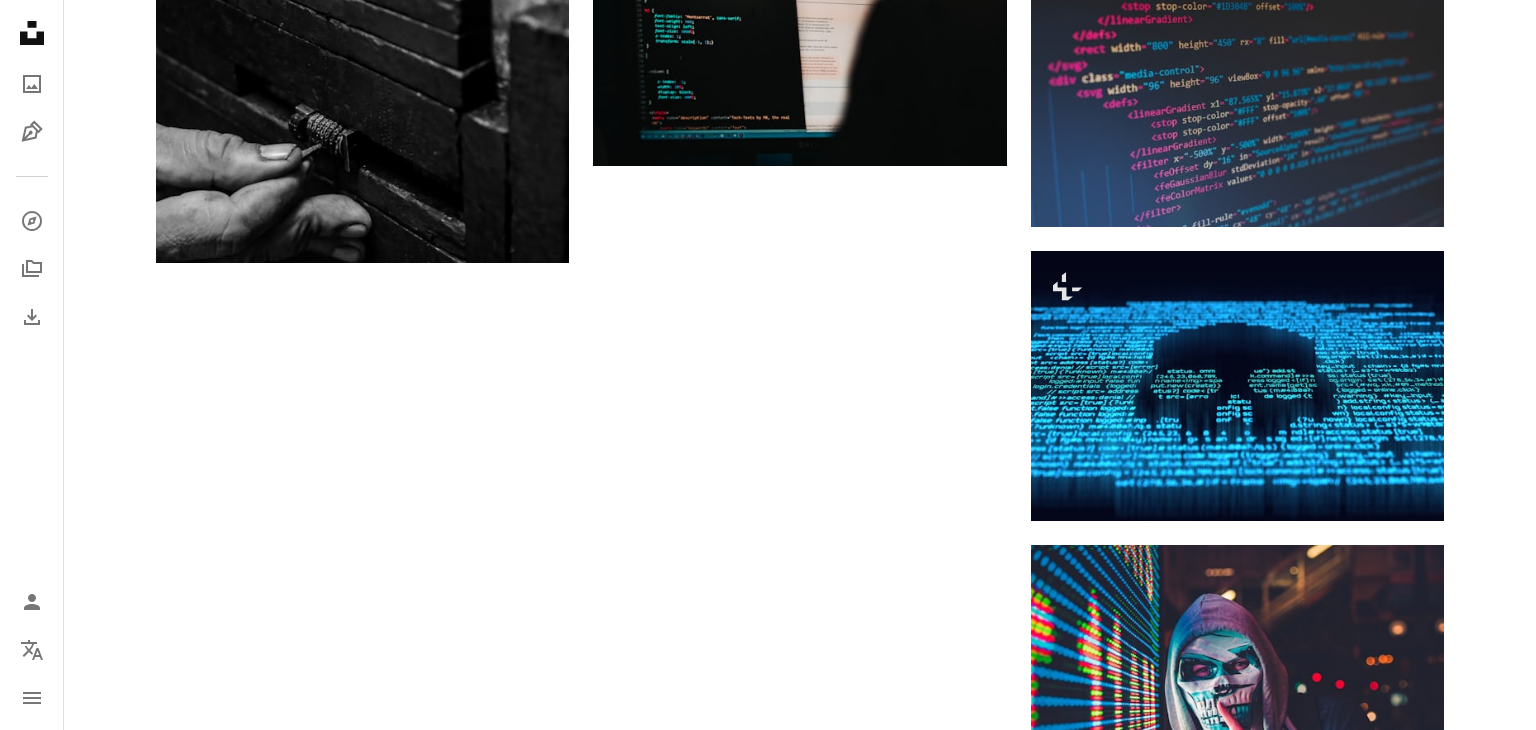 click on "An X shape Premium, ready to use images. Get unlimited access. A plus sign Members-only content added monthly A plus sign Unlimited royalty-free downloads A plus sign Illustrations  New A plus sign Enhanced legal protections yearly 66%  off monthly $12   $4 USD per month * Get  Unsplash+ * When paid annually, billed upfront  $48 Taxes where applicable. Renews automatically. Cancel anytime." at bounding box center [768, 2103] 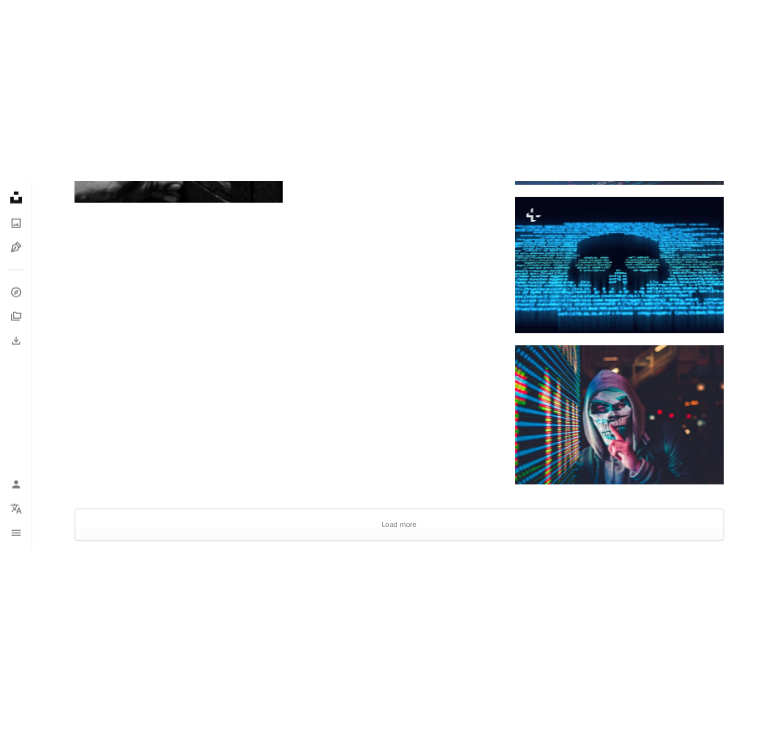scroll, scrollTop: 377, scrollLeft: 0, axis: vertical 